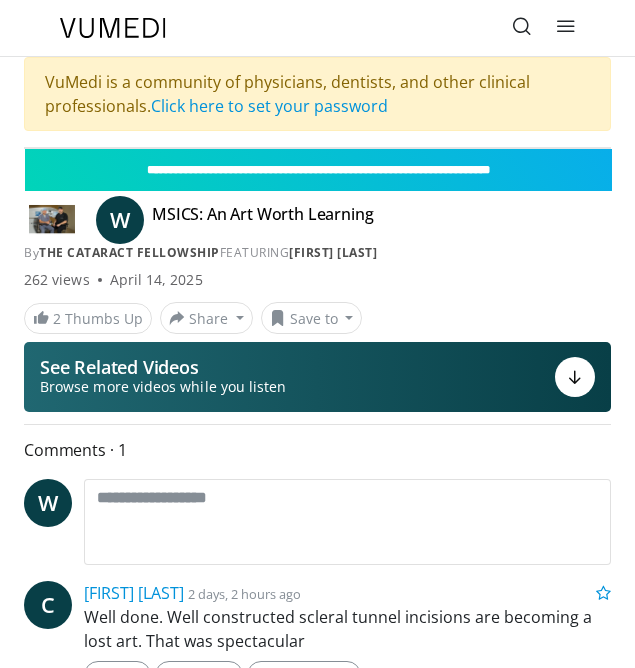 scroll, scrollTop: 0, scrollLeft: 0, axis: both 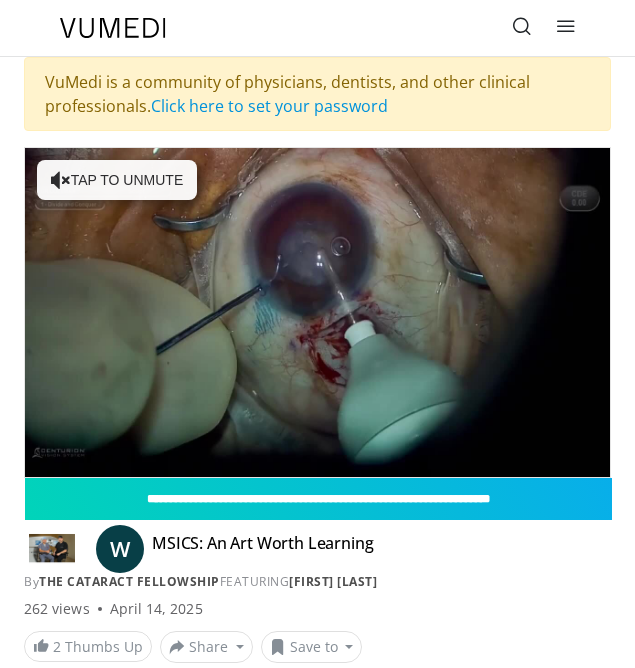 click on "10 seconds
Tap to unmute" at bounding box center (317, 312) 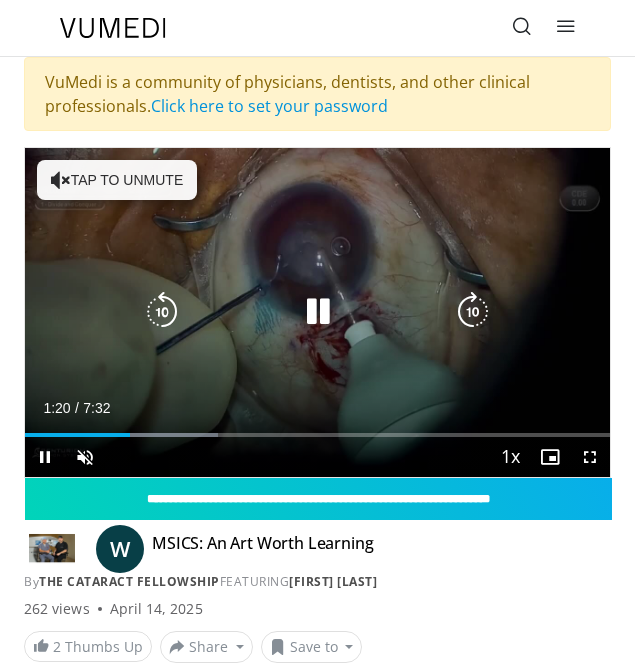 click on "Loaded :  33.07% 1:21" at bounding box center (317, 435) 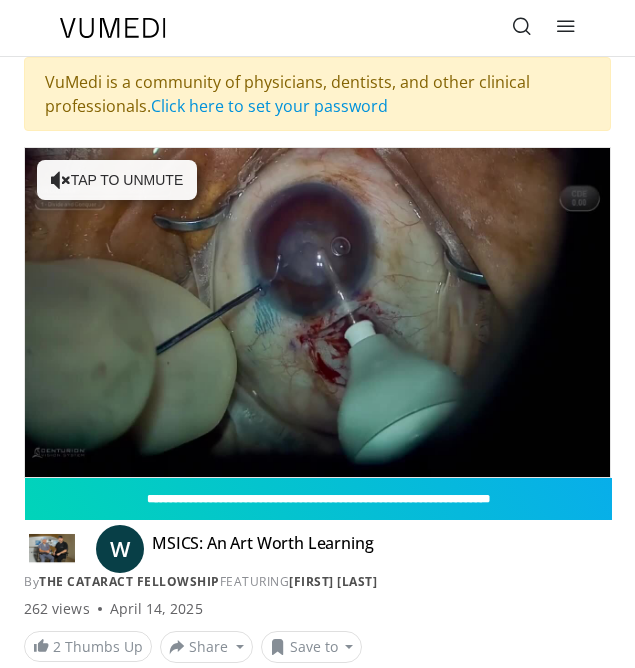 click on "Current Time  3:14 / Duration  7:32 Pause Skip Backward Skip Forward Unmute Loaded :  57.33% 3:14 3:13 Stream Type  LIVE Seek to live, currently behind live LIVE   1x Playback Rate 0.5x 0.75x 1x , selected 1.25x 1.5x 1.75x 2x Chapters Chapters Descriptions descriptions off , selected Captions captions settings , opens captions settings dialog captions off , selected Audio Track en (Main) , selected Fullscreen Enable picture-in-picture mode" at bounding box center (317, 497) 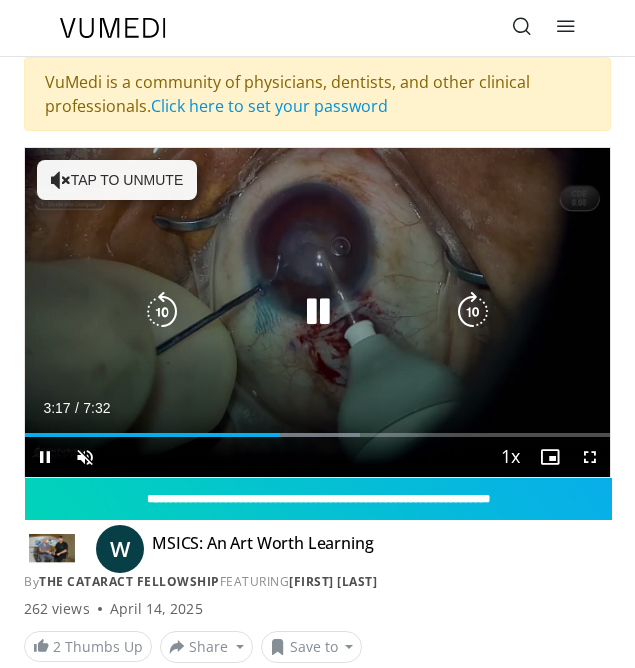 click on "Current Time  3:17 / Duration  7:32 Pause Skip Backward Skip Forward Unmute Loaded :  57.33% 3:17 3:13 Stream Type  LIVE Seek to live, currently behind live LIVE   1x Playback Rate 0.5x 0.75x 1x , selected 1.25x 1.5x 1.75x 2x Chapters Chapters Descriptions descriptions off , selected Captions captions settings , opens captions settings dialog captions off , selected Audio Track en (Main) , selected Fullscreen Enable picture-in-picture mode" at bounding box center [317, 457] 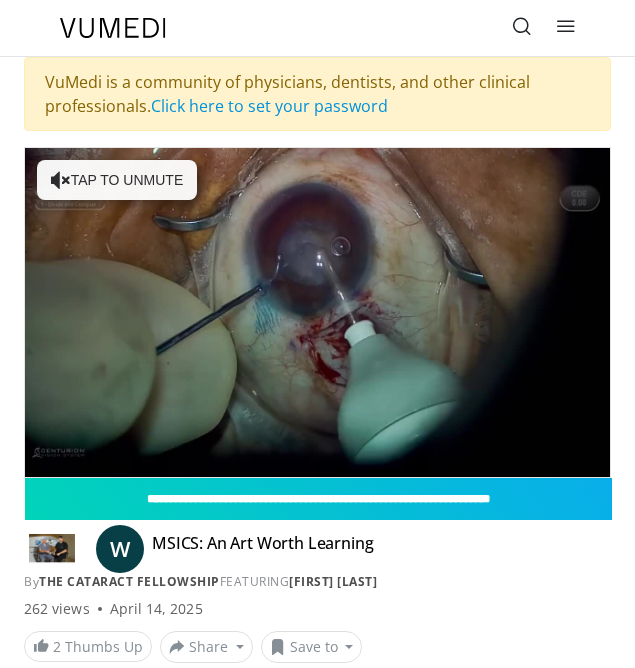 click on "10 seconds
Tap to unmute" at bounding box center [317, 312] 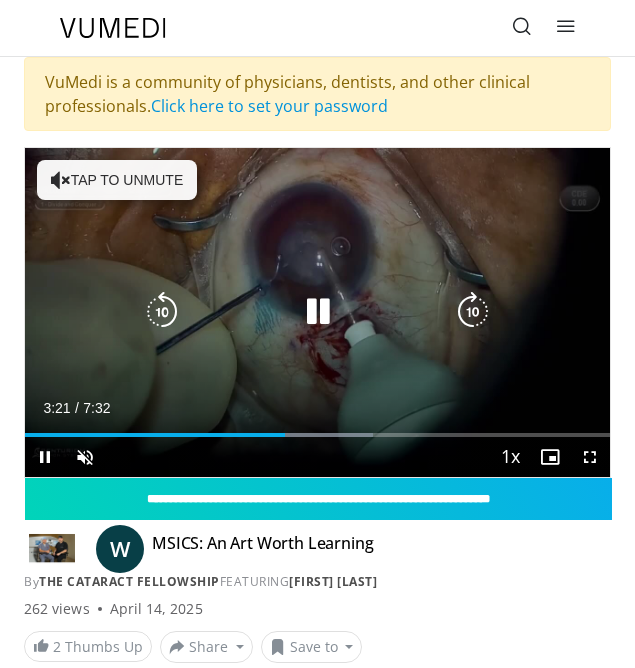 click on "Loaded :  59.54% 3:21 3:13" at bounding box center [317, 427] 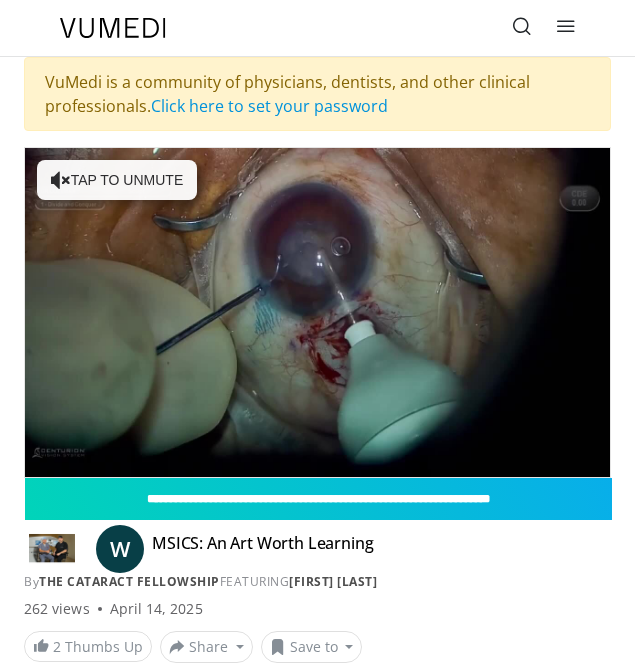 click on "10 seconds
Tap to unmute" at bounding box center [317, 312] 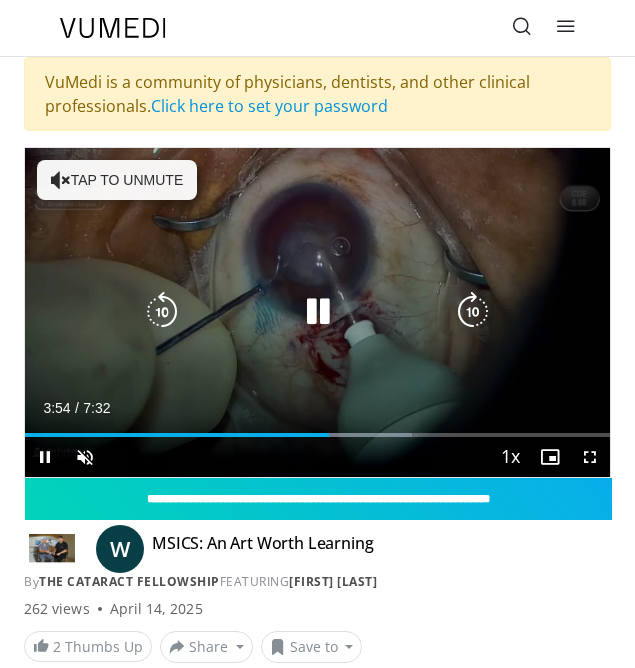 click on "Loaded :  66.16% 3:55 3:43" at bounding box center (317, 427) 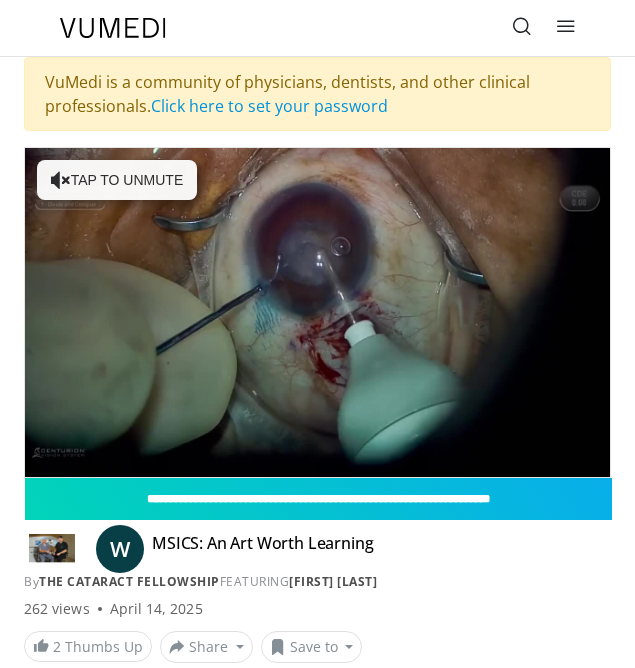 click at bounding box center [405, 475] 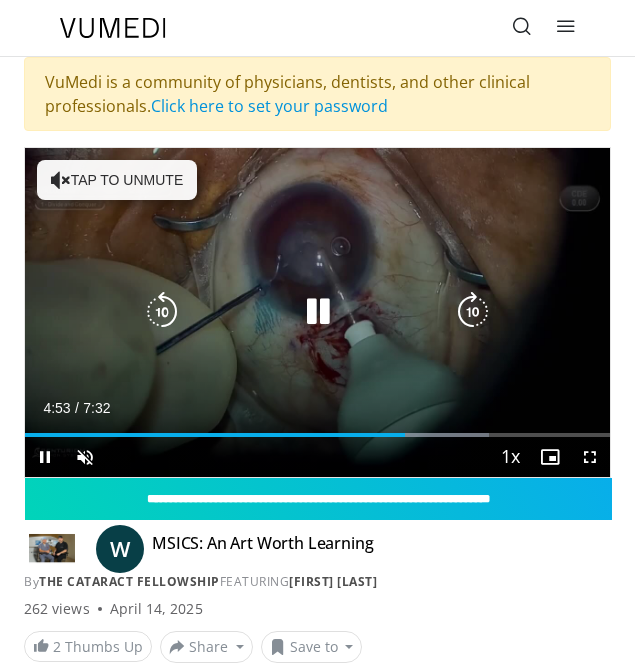 click on "Current Time  4:53 / Duration  7:32 Pause Skip Backward Skip Forward Unmute Loaded :  79.39% 4:53 4:52 Stream Type  LIVE Seek to live, currently behind live LIVE   1x Playback Rate 0.5x 0.75x 1x , selected 1.25x 1.5x 1.75x 2x Chapters Chapters Descriptions descriptions off , selected Captions captions settings , opens captions settings dialog captions off , selected Audio Track en (Main) , selected Fullscreen Enable picture-in-picture mode" at bounding box center (317, 457) 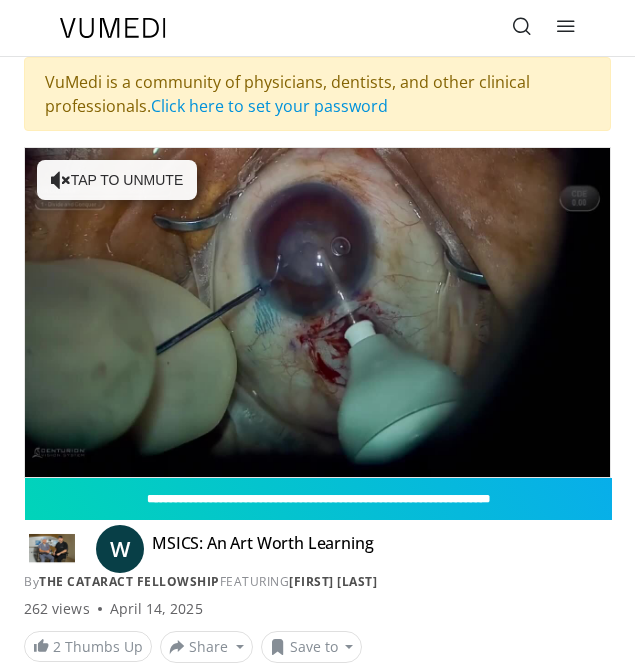 click on "10 seconds
Tap to unmute" at bounding box center (317, 312) 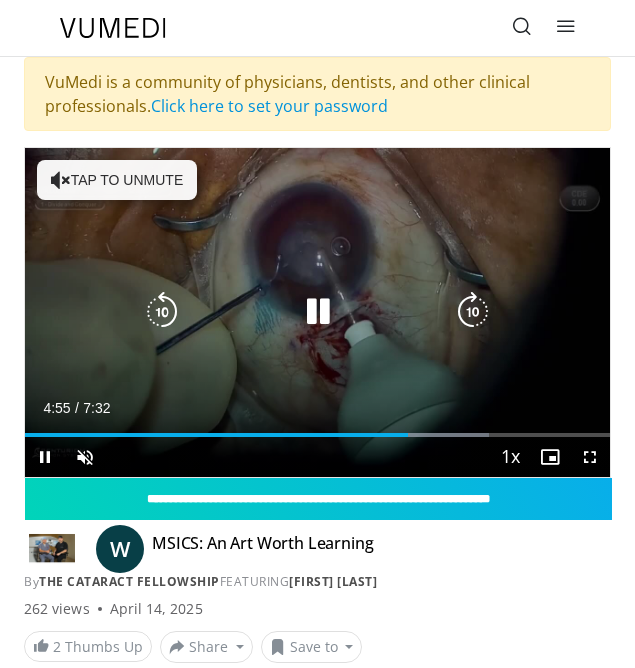 click on "Current Time  4:55 / Duration  7:32 Pause Skip Backward Skip Forward Unmute Loaded :  79.39% 4:55 4:52 Stream Type  LIVE Seek to live, currently behind live LIVE   1x Playback Rate 0.5x 0.75x 1x , selected 1.25x 1.5x 1.75x 2x Chapters Chapters Descriptions descriptions off , selected Captions captions settings , opens captions settings dialog captions off , selected Audio Track en (Main) , selected Fullscreen Enable picture-in-picture mode" at bounding box center [317, 457] 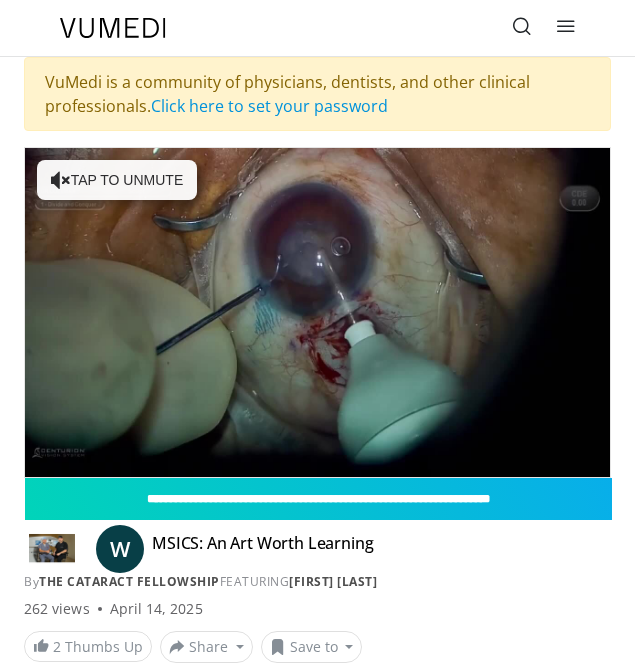 click on "Current Time  4:58 / Duration  7:32" at bounding box center [317, 448] 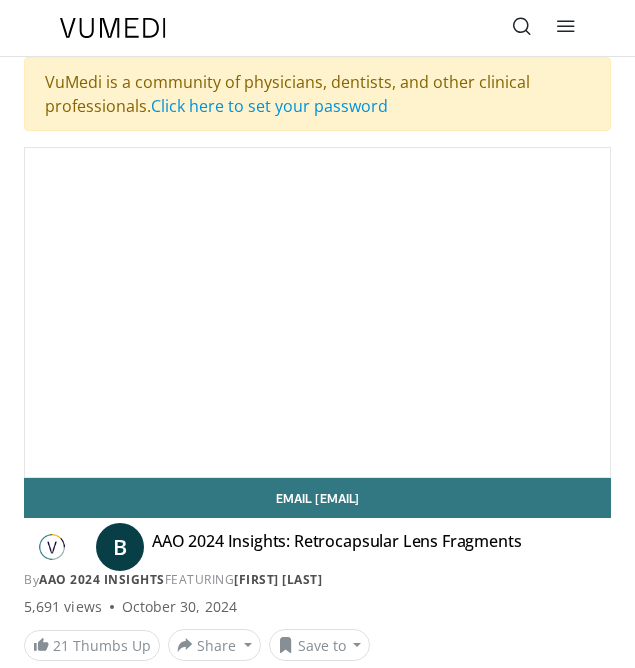 scroll, scrollTop: 0, scrollLeft: 0, axis: both 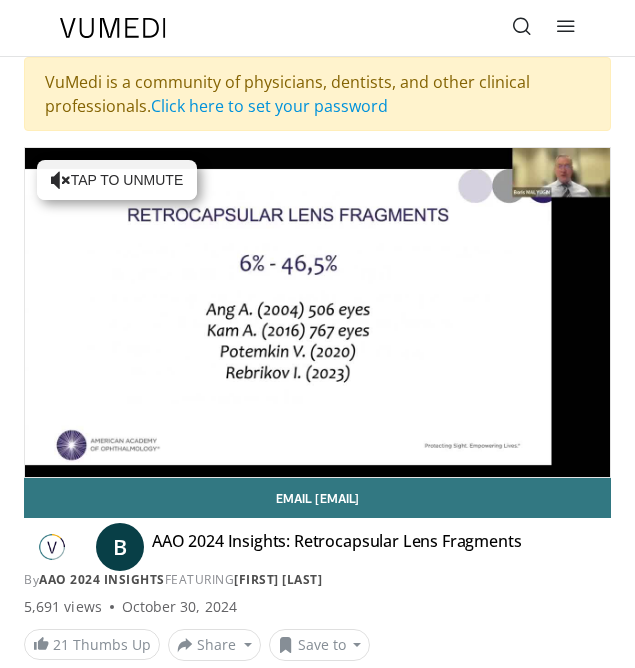 click on "**********" at bounding box center (317, 2151) 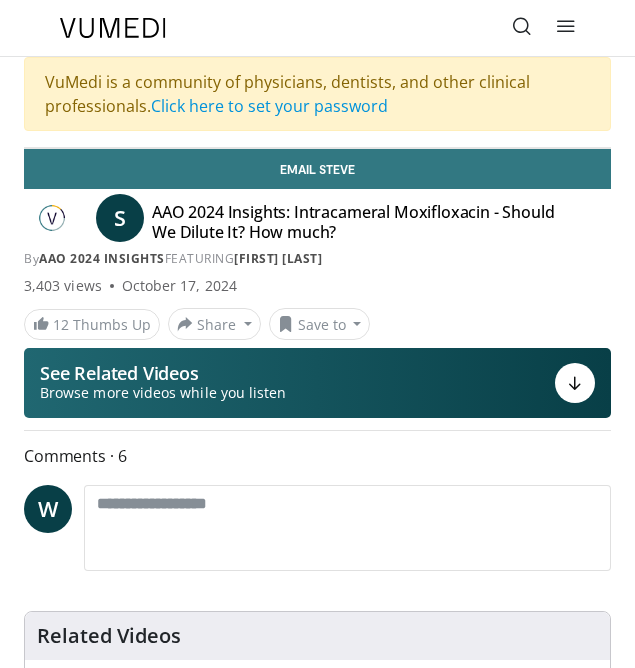 scroll, scrollTop: 0, scrollLeft: 0, axis: both 